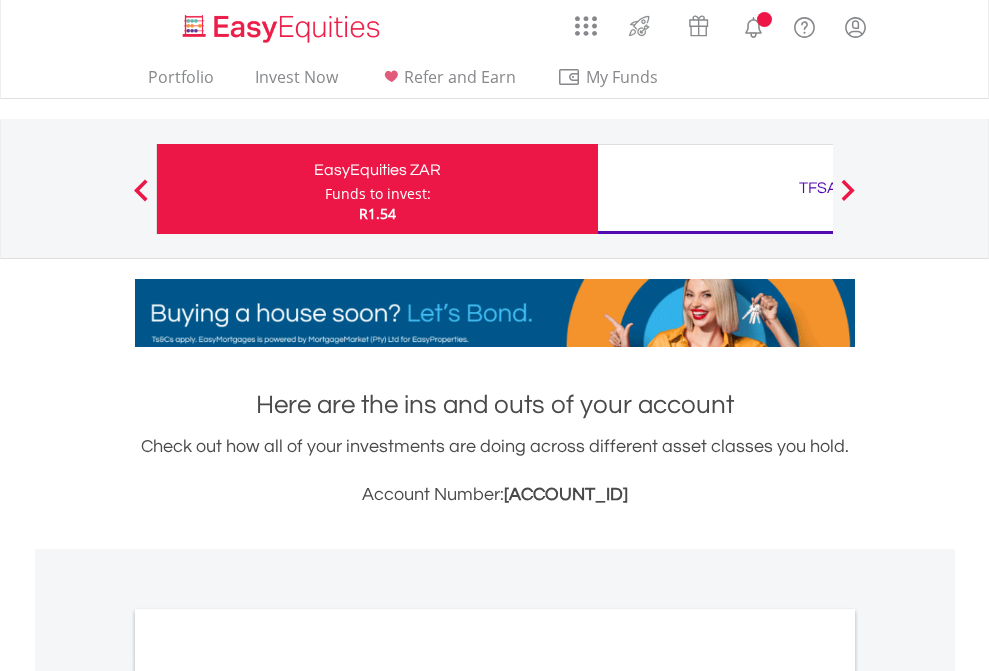 scroll, scrollTop: 0, scrollLeft: 0, axis: both 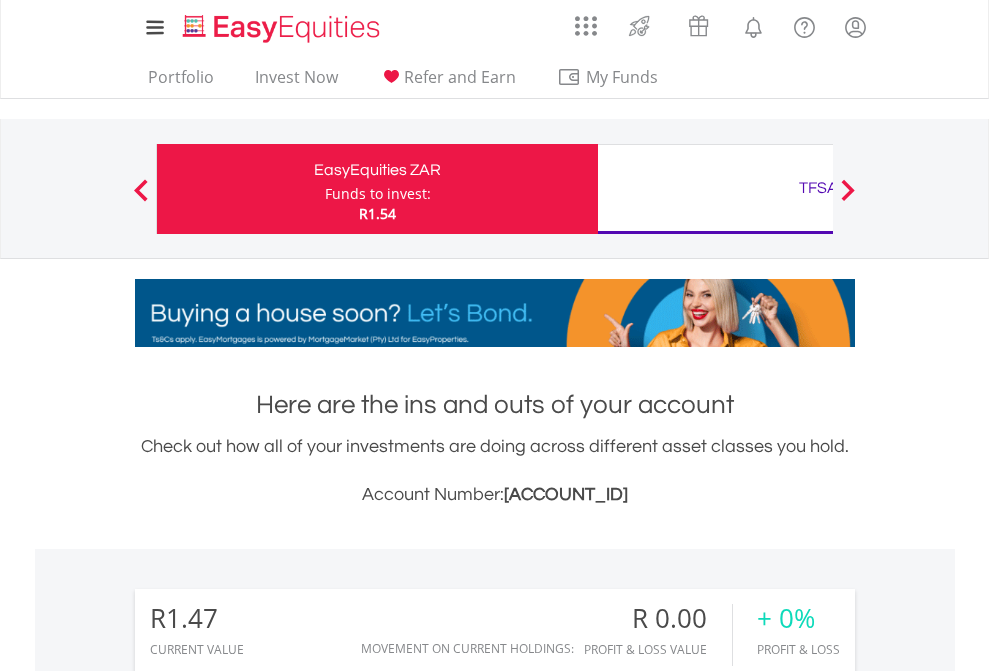 click on "Funds to invest:" at bounding box center (378, 194) 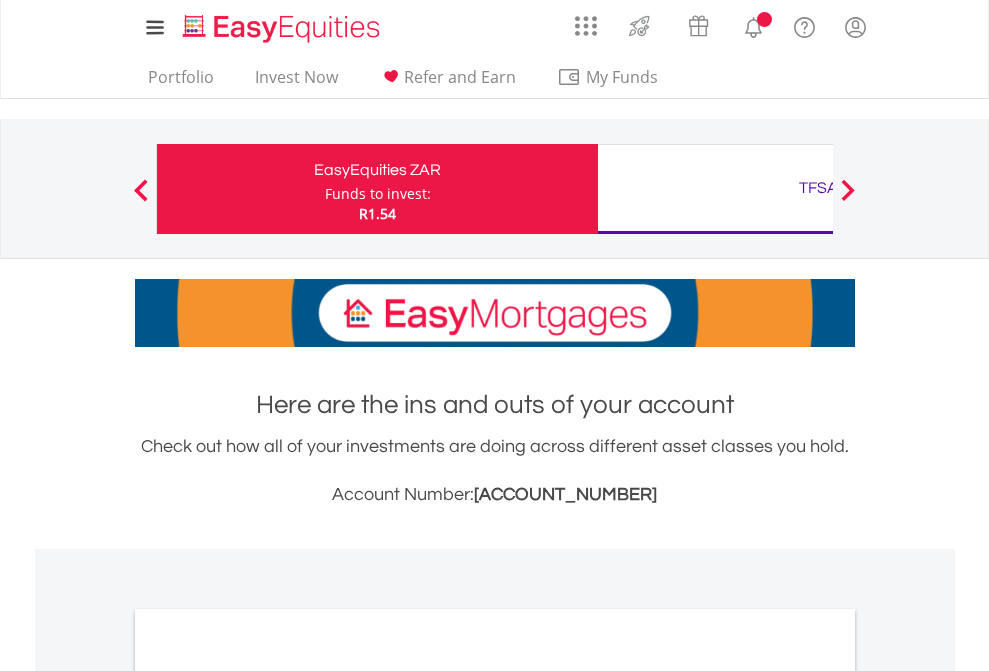 scroll, scrollTop: 0, scrollLeft: 0, axis: both 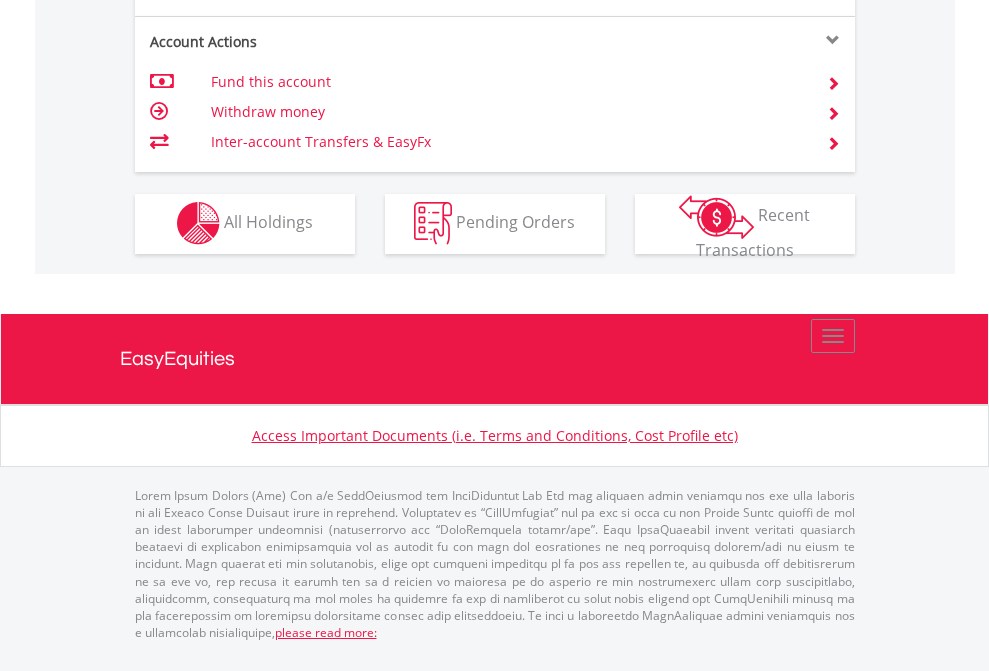 click on "Investment types" at bounding box center (706, -353) 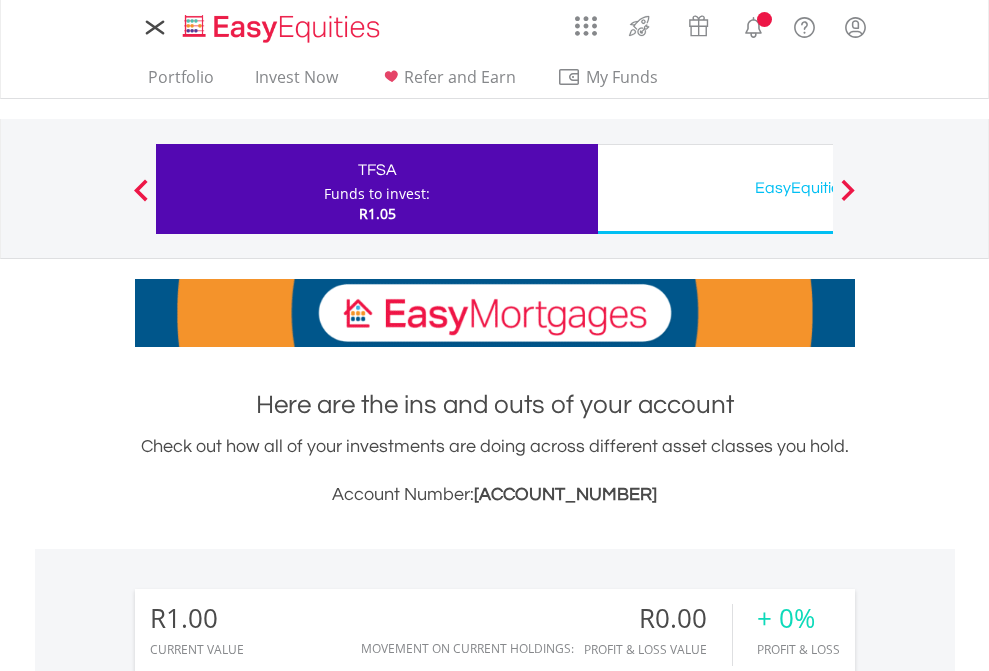 scroll, scrollTop: 0, scrollLeft: 0, axis: both 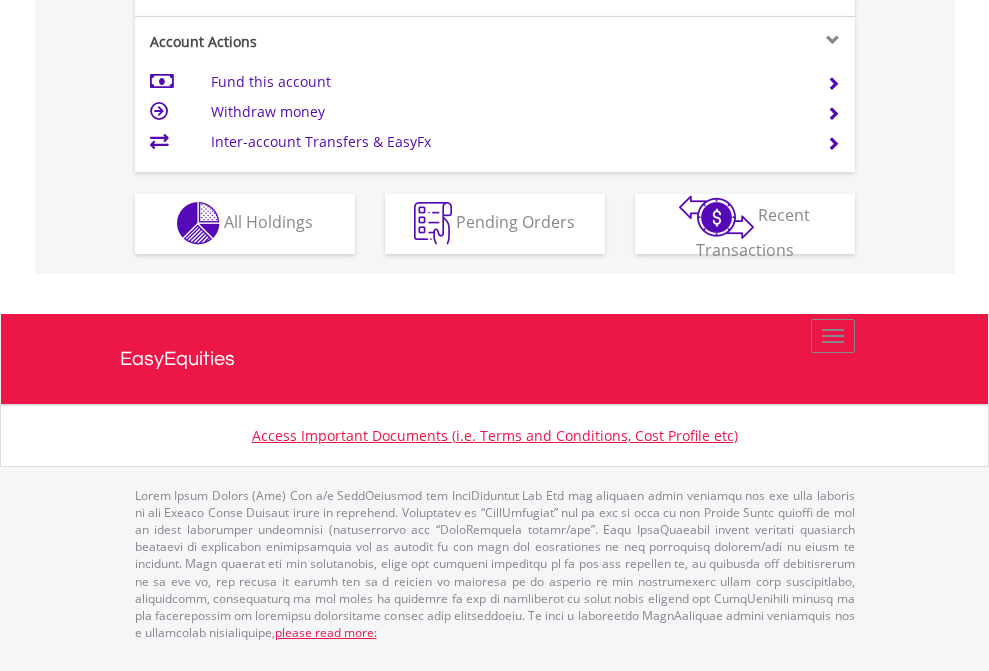 click on "Investment types" at bounding box center (706, -353) 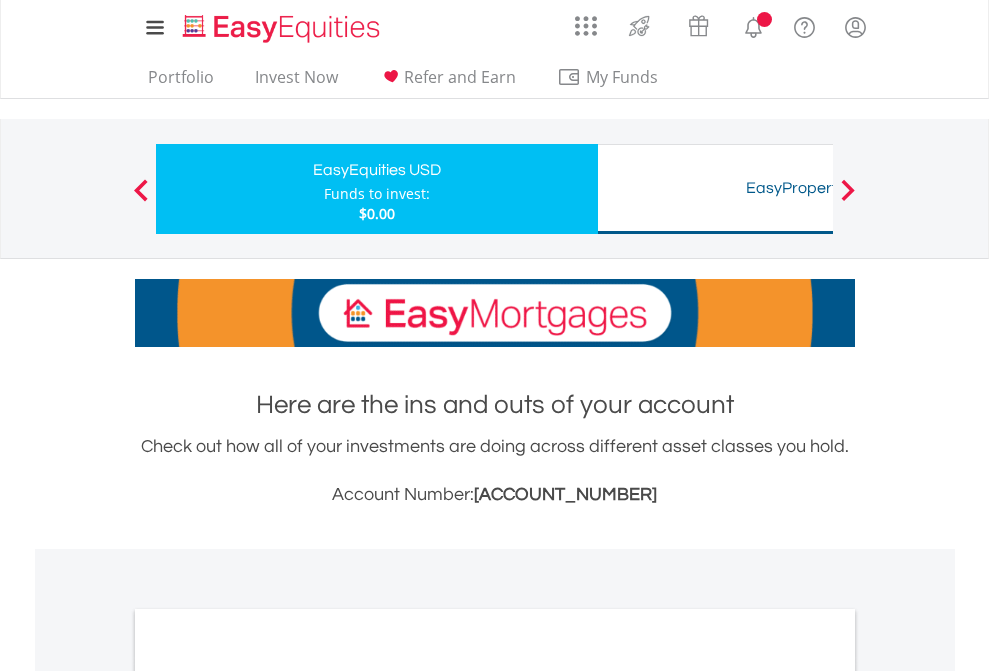 scroll, scrollTop: 0, scrollLeft: 0, axis: both 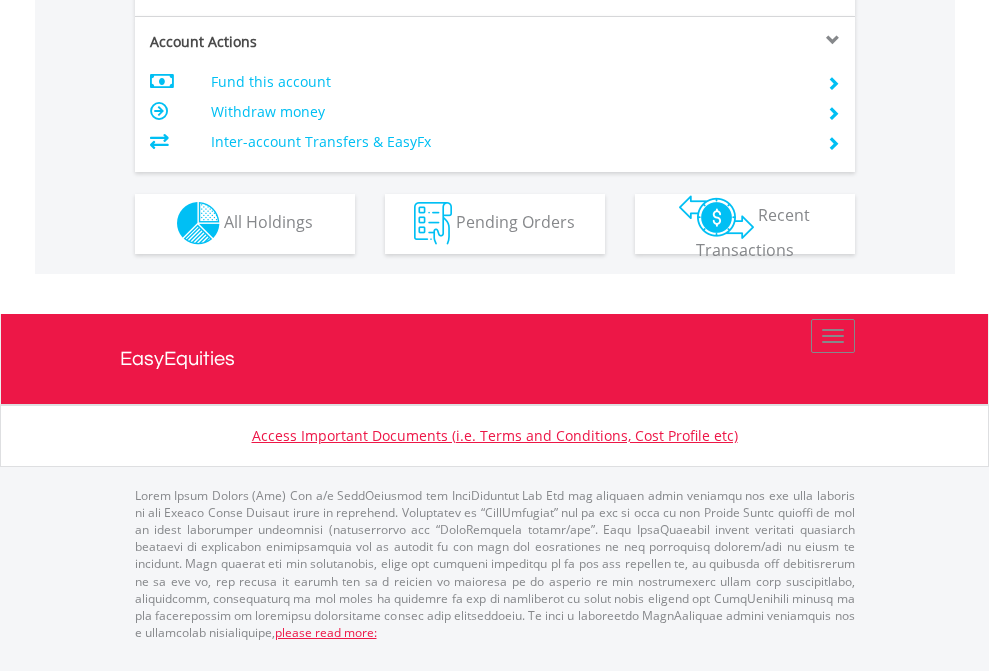 click on "Investment types" at bounding box center [706, -353] 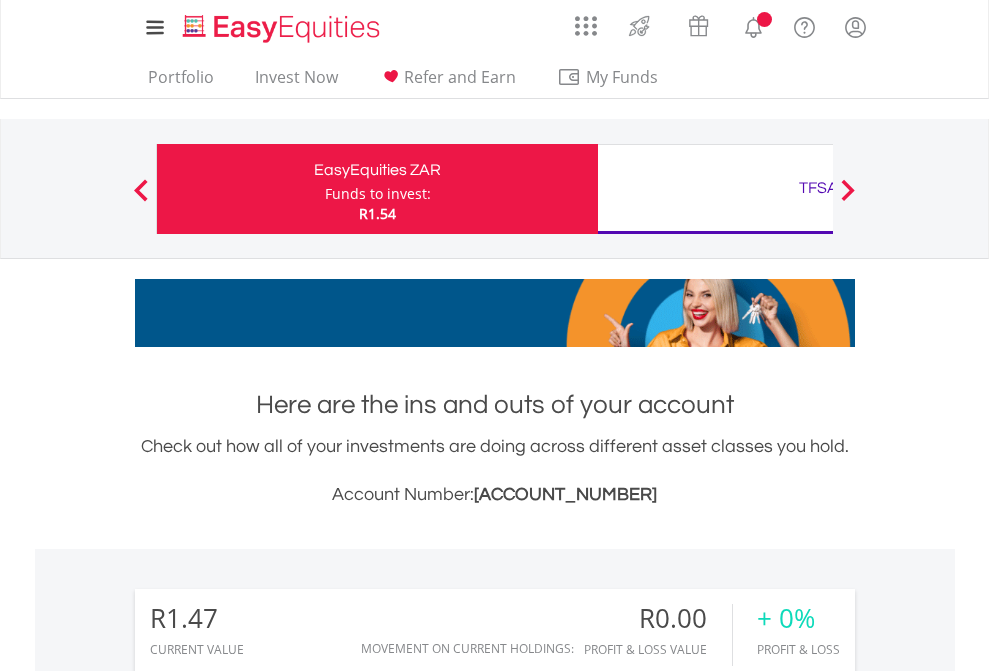 scroll, scrollTop: 0, scrollLeft: 0, axis: both 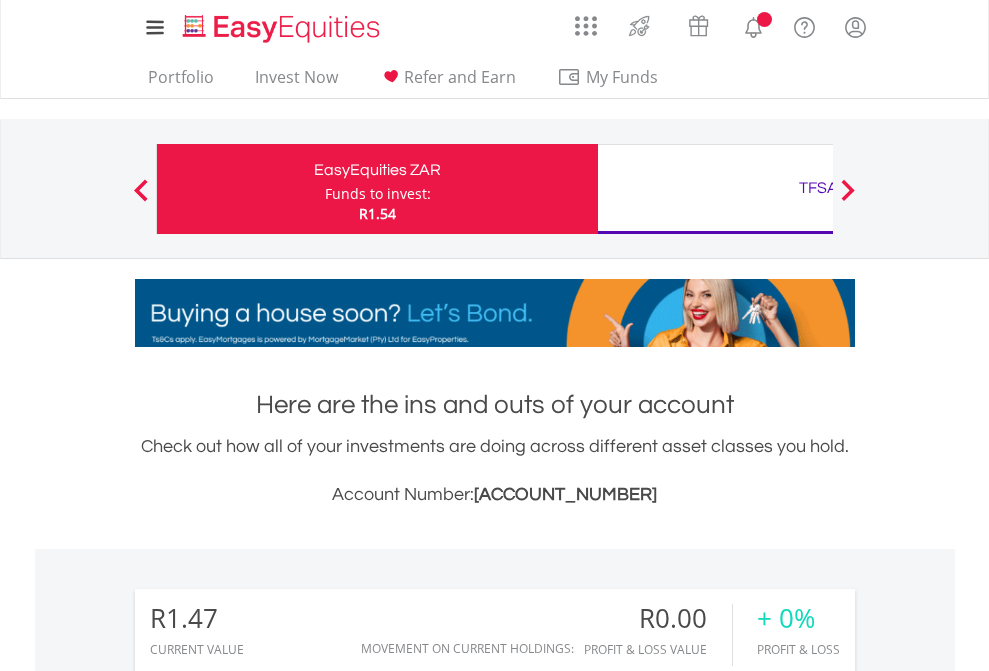 click on "All Holdings" at bounding box center [268, 1442] 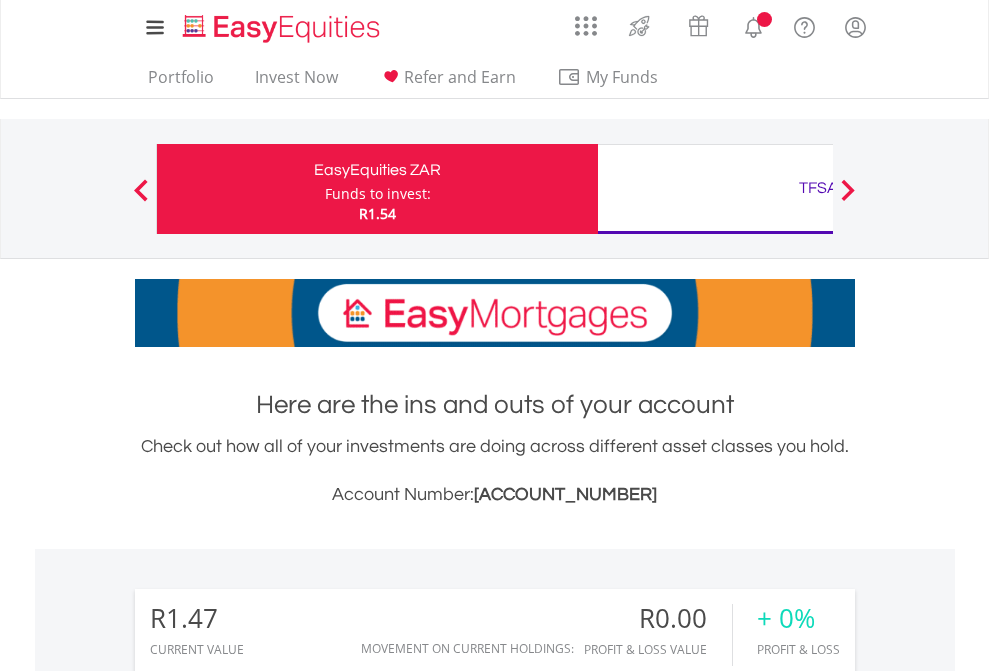 scroll, scrollTop: 999808, scrollLeft: 999687, axis: both 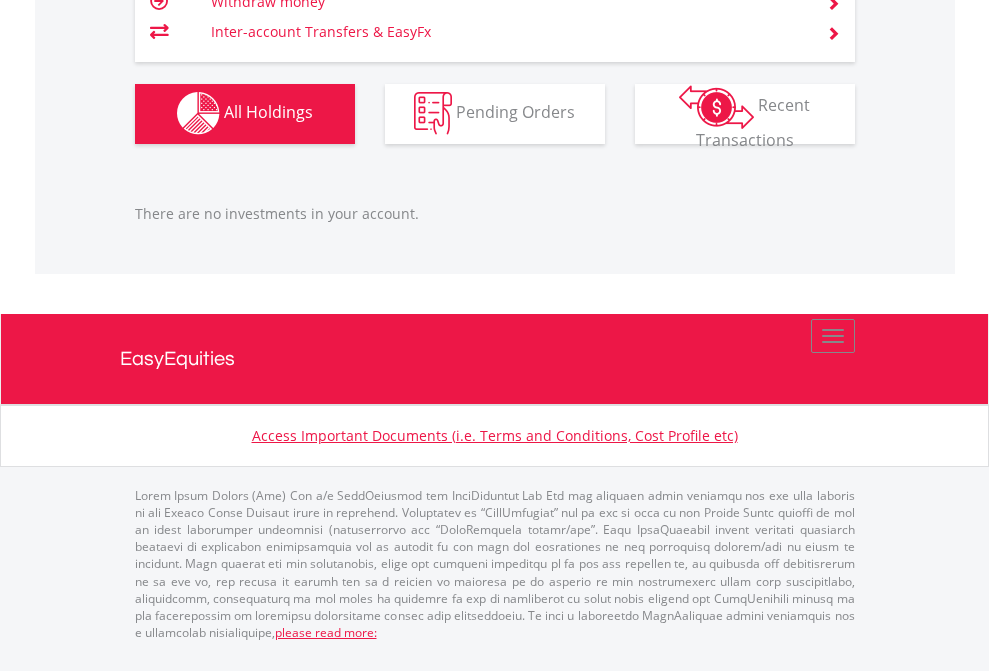 click on "TFSA" at bounding box center [818, -1142] 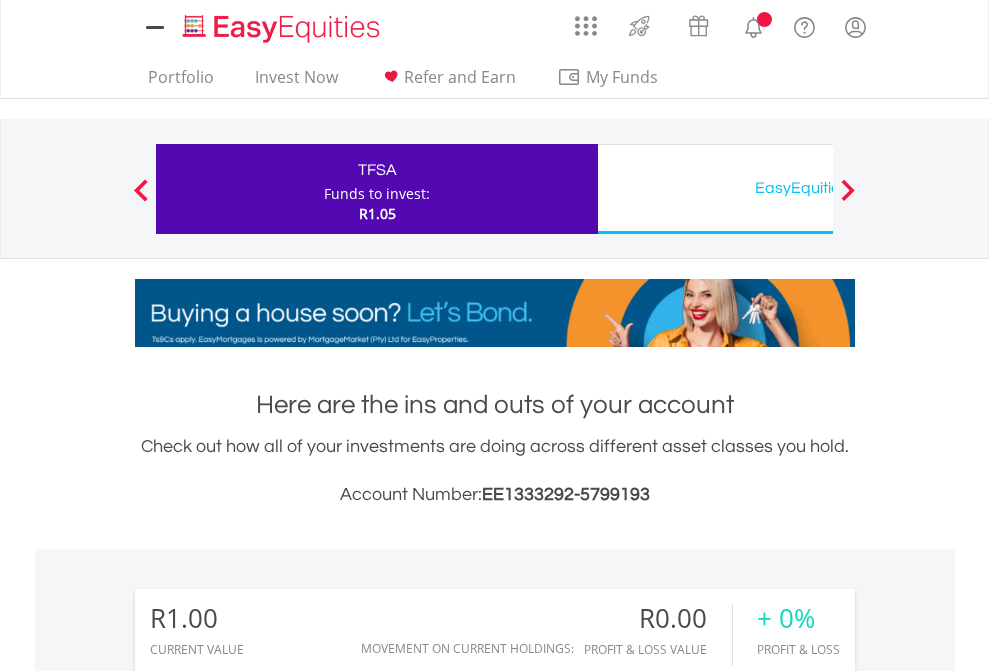 scroll, scrollTop: 0, scrollLeft: 0, axis: both 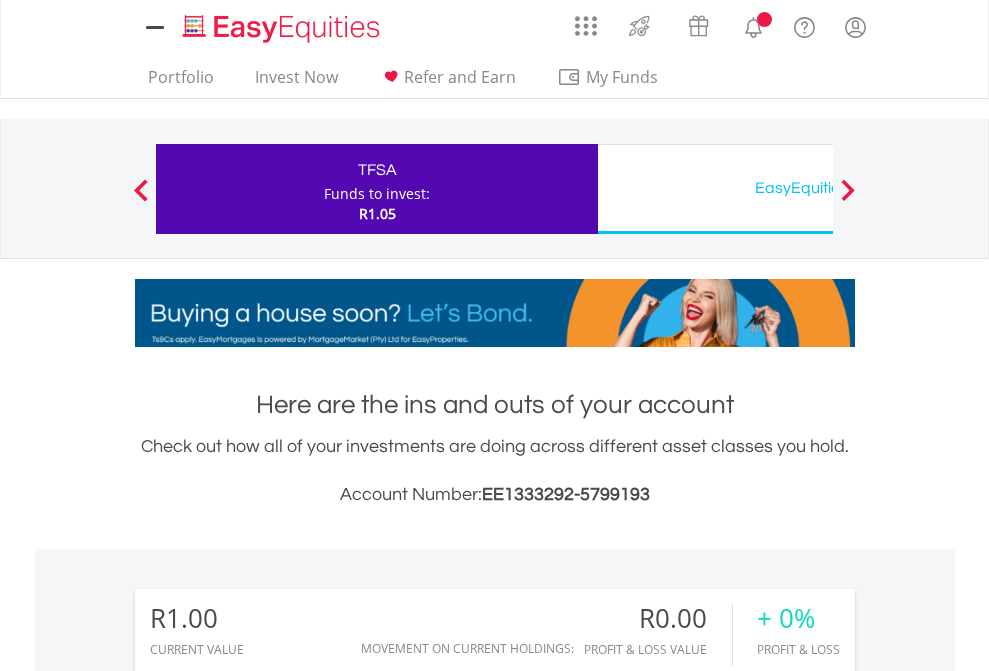 click on "All Holdings" at bounding box center (268, 1442) 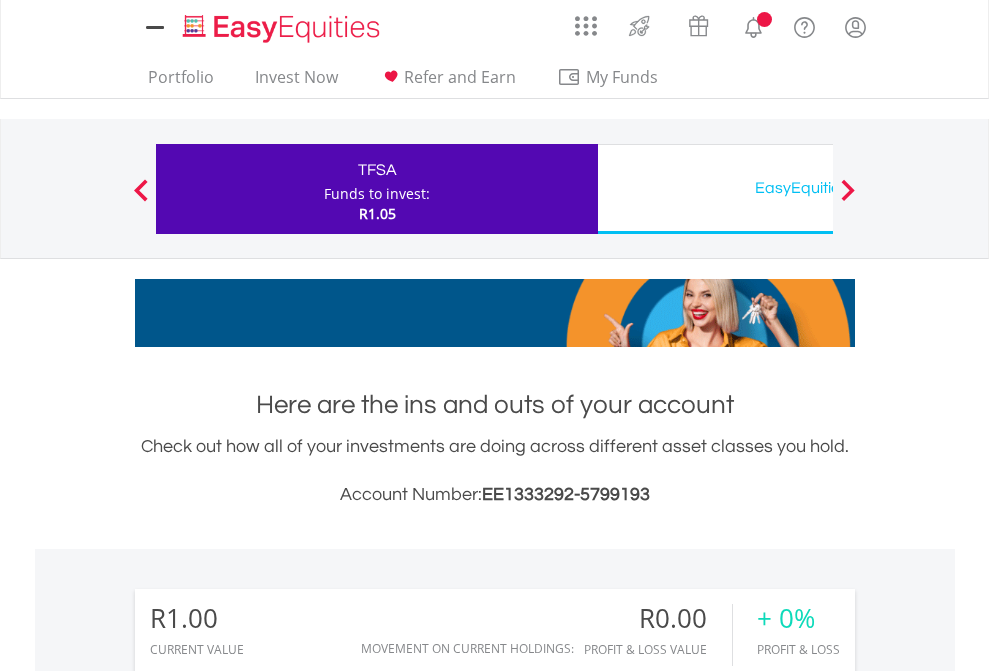 scroll, scrollTop: 999808, scrollLeft: 999687, axis: both 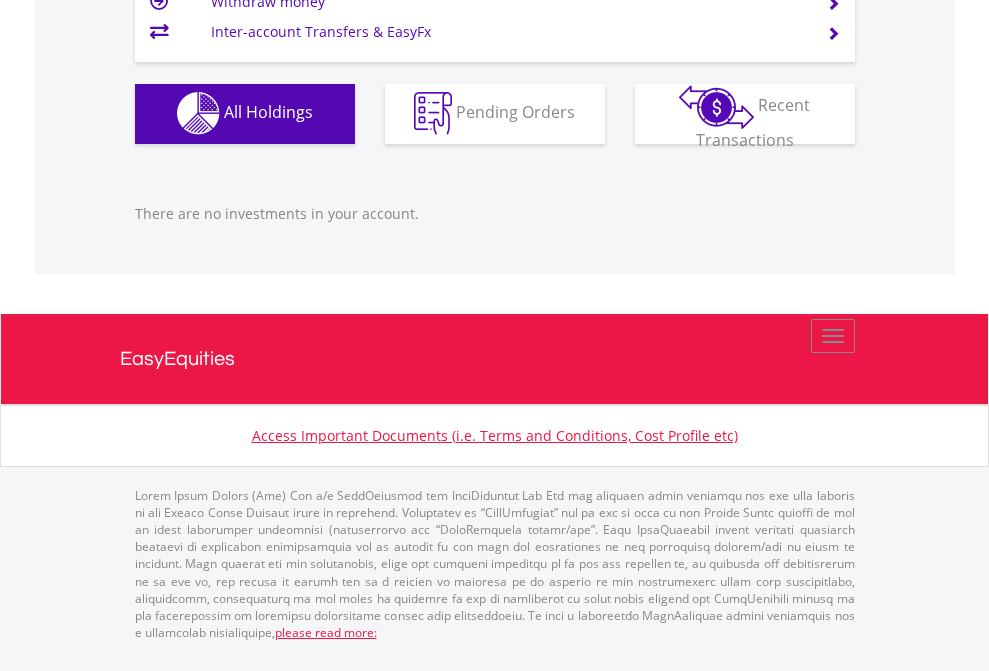 click on "EasyEquities USD" at bounding box center (818, -1142) 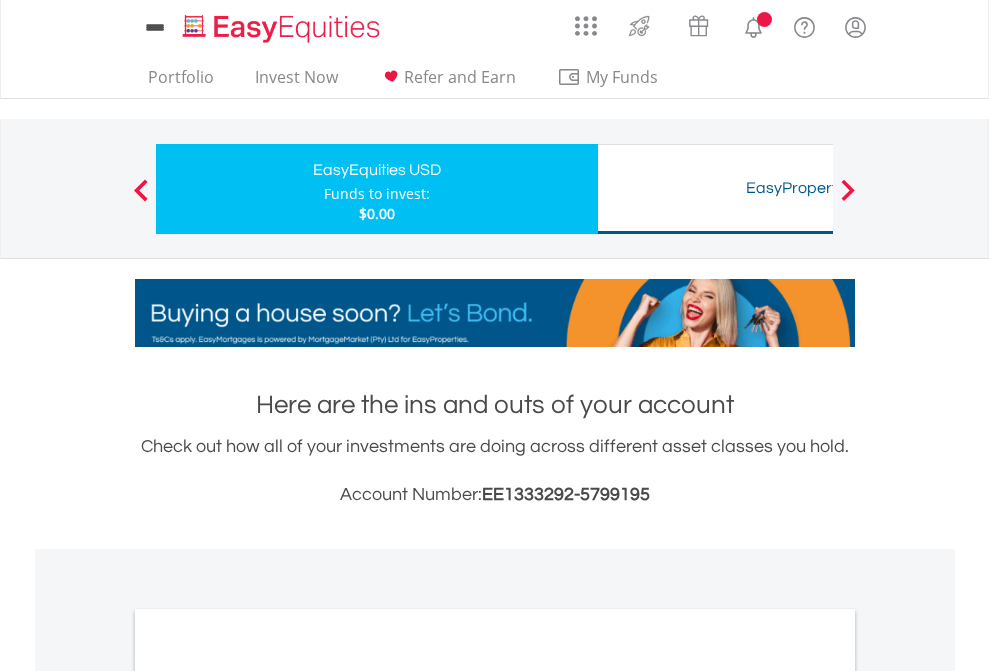 scroll, scrollTop: 0, scrollLeft: 0, axis: both 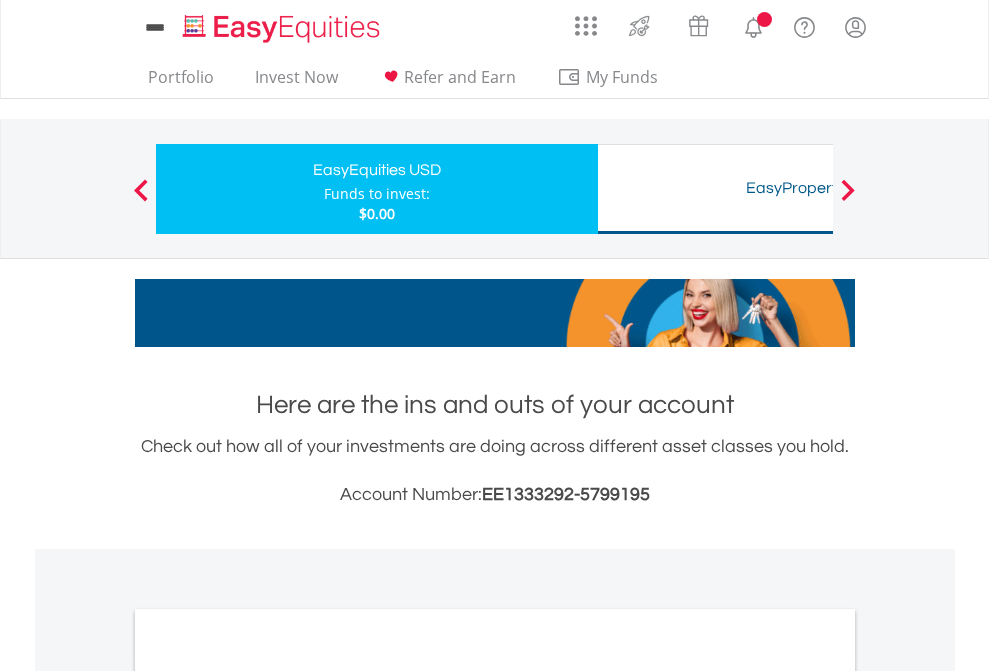 click on "All Holdings" at bounding box center (268, 1096) 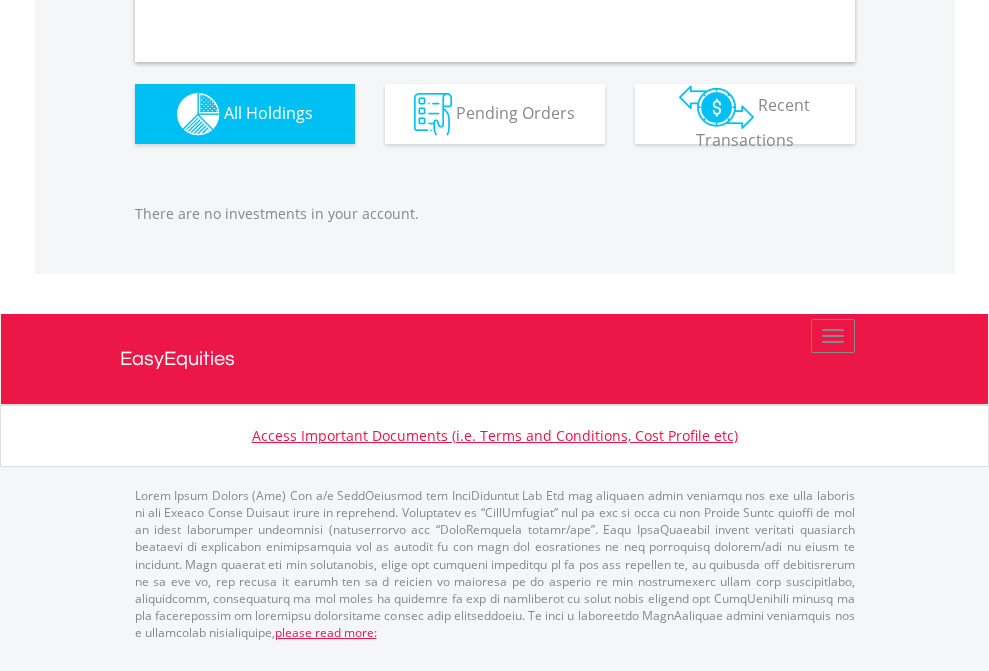 scroll, scrollTop: 1980, scrollLeft: 0, axis: vertical 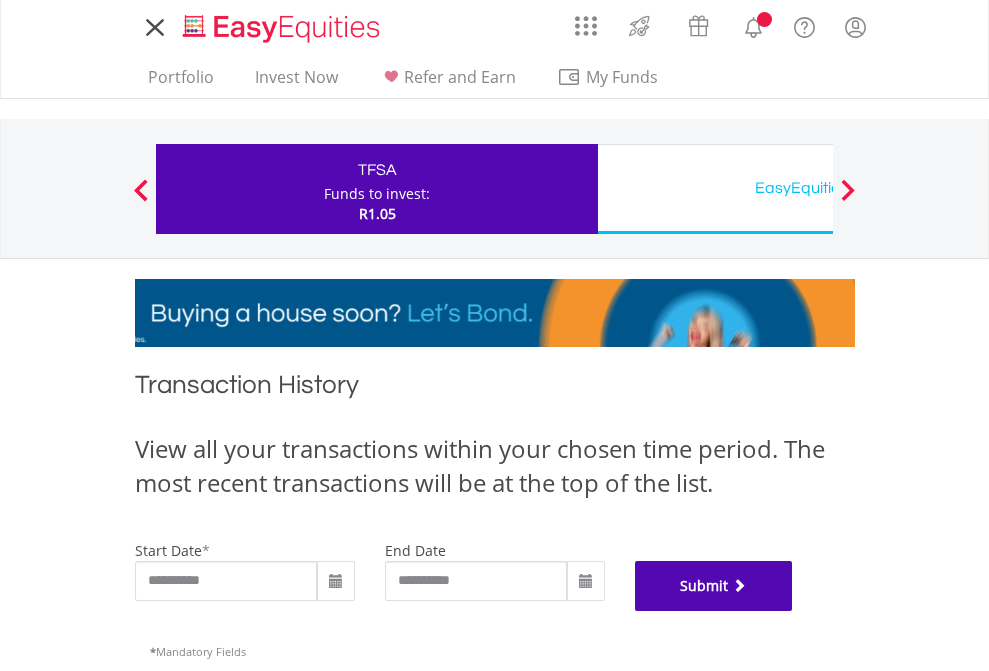 click on "Submit" at bounding box center (714, 586) 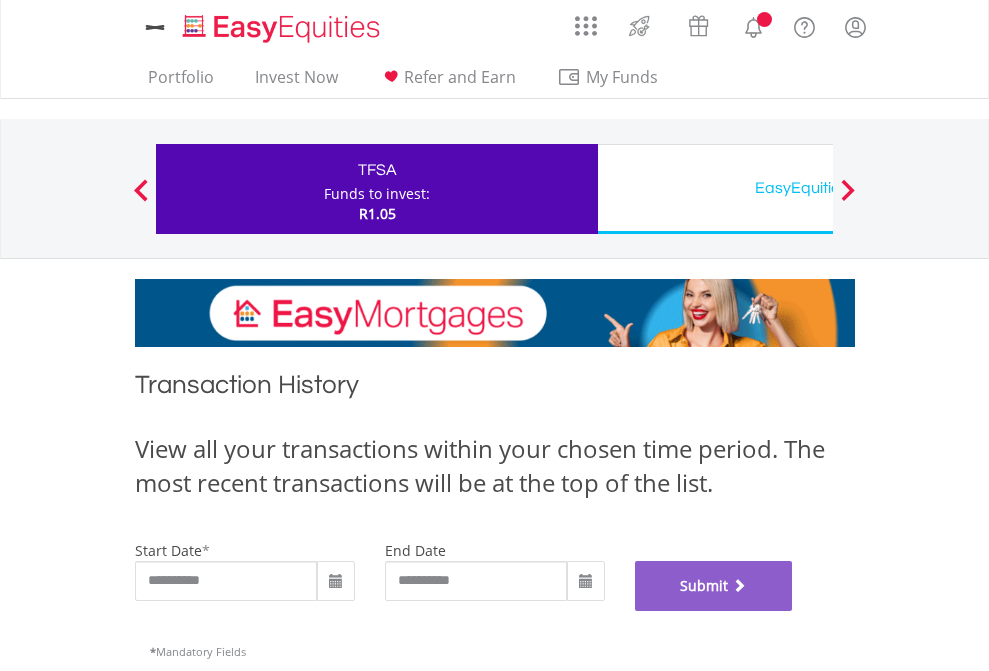 scroll, scrollTop: 811, scrollLeft: 0, axis: vertical 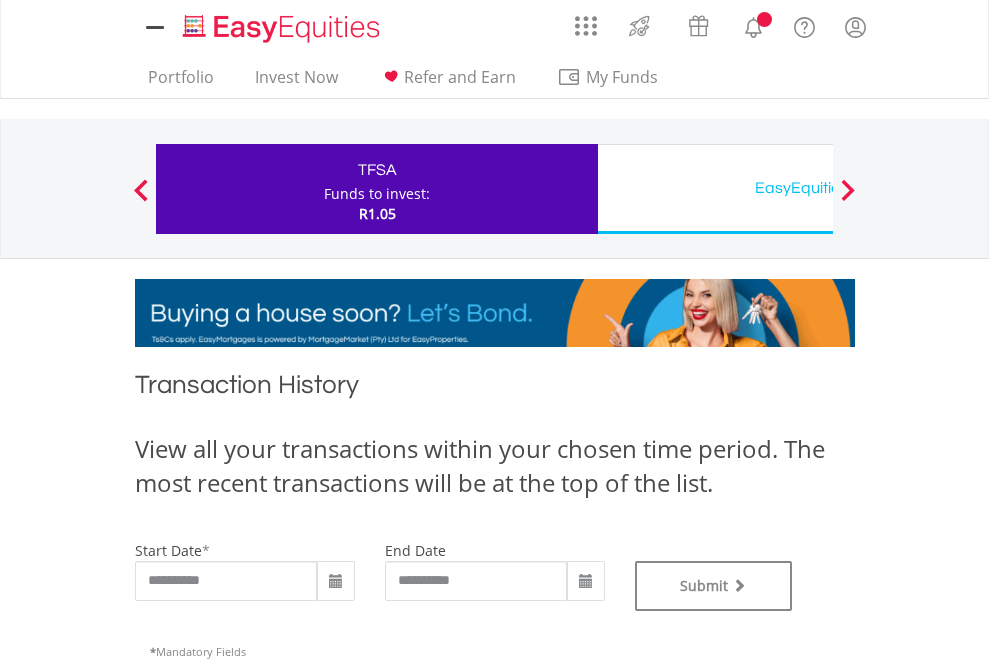 click on "EasyEquities USD" at bounding box center (818, 188) 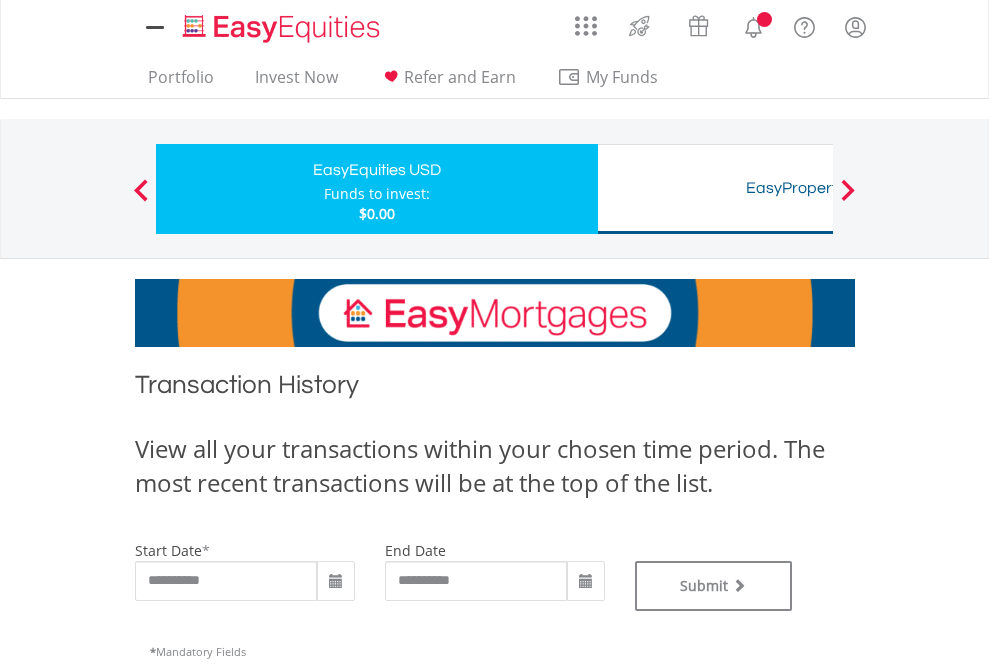 scroll, scrollTop: 0, scrollLeft: 0, axis: both 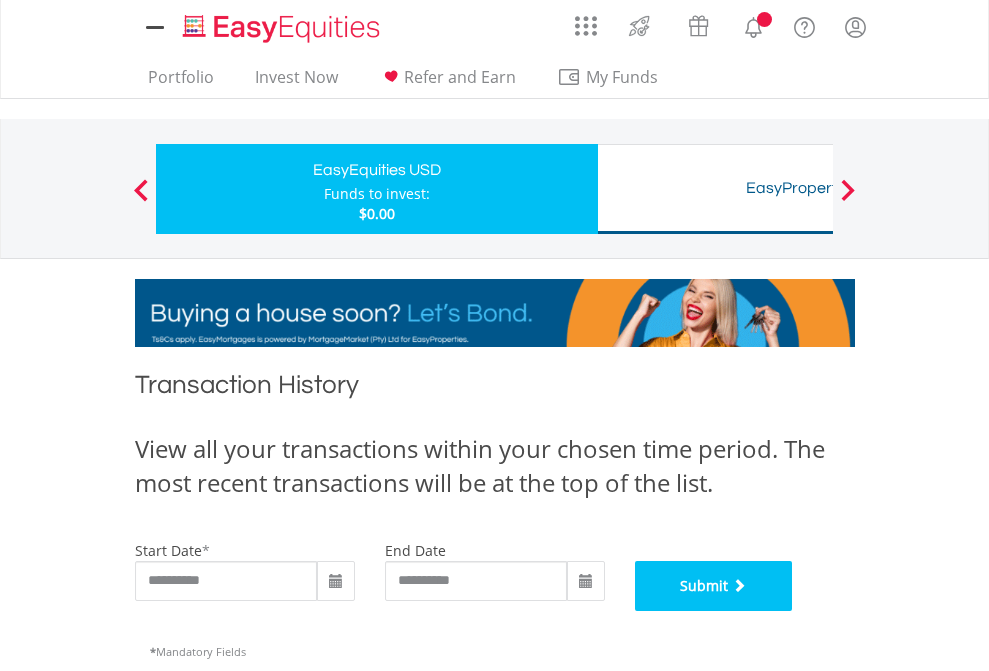 click on "Submit" at bounding box center [714, 586] 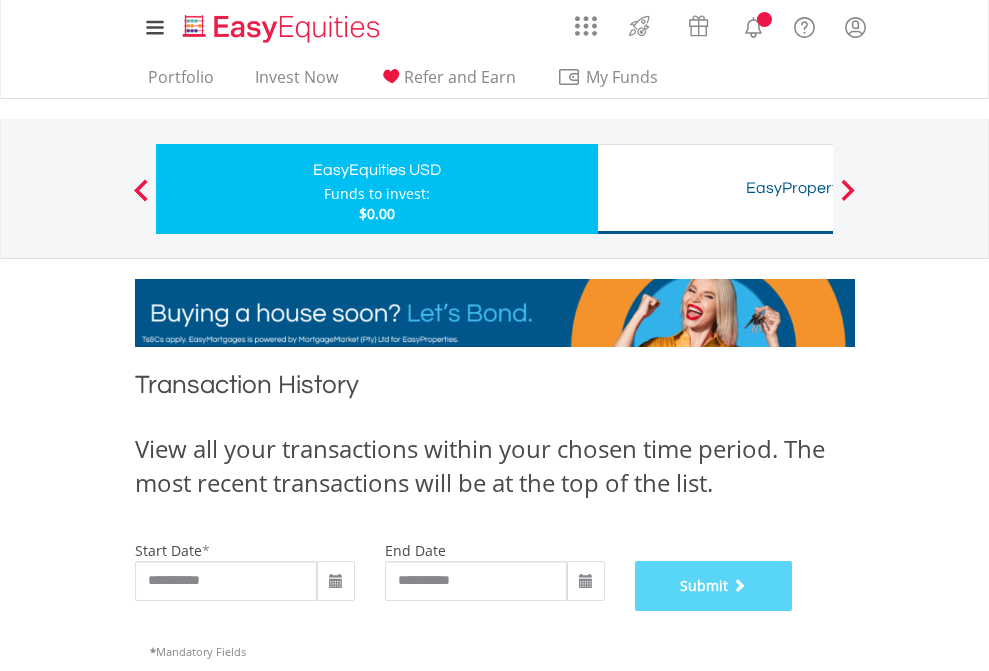 scroll, scrollTop: 811, scrollLeft: 0, axis: vertical 